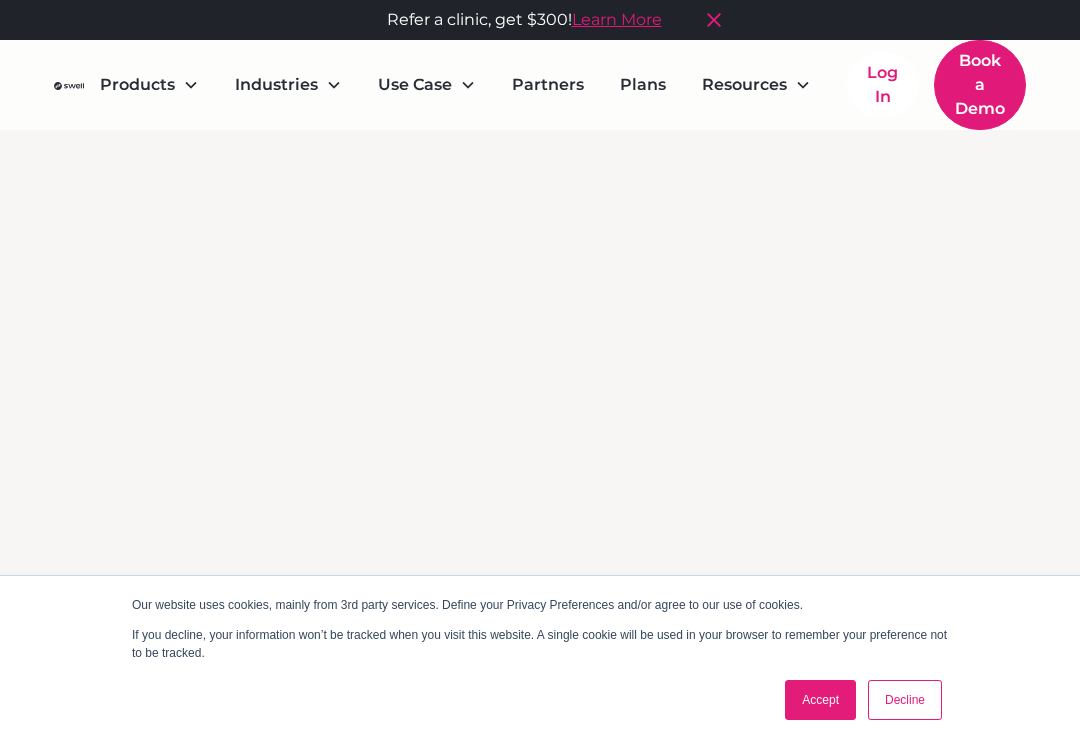 scroll, scrollTop: 0, scrollLeft: 0, axis: both 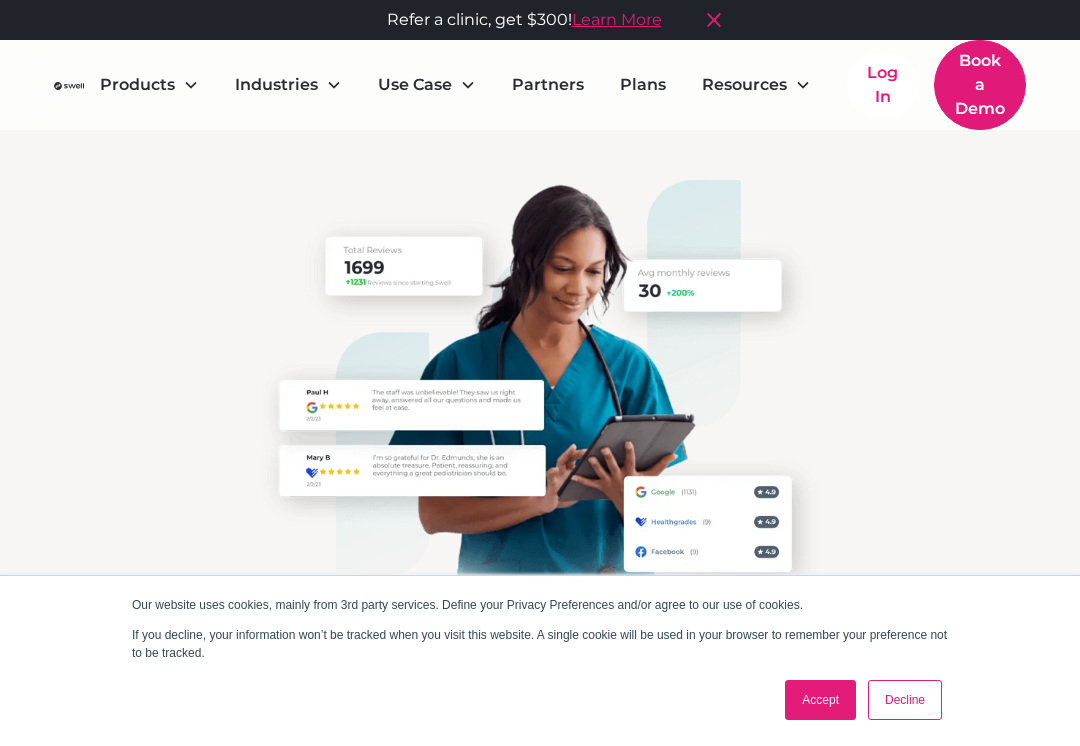 click on "Book a Demo" at bounding box center (980, 85) 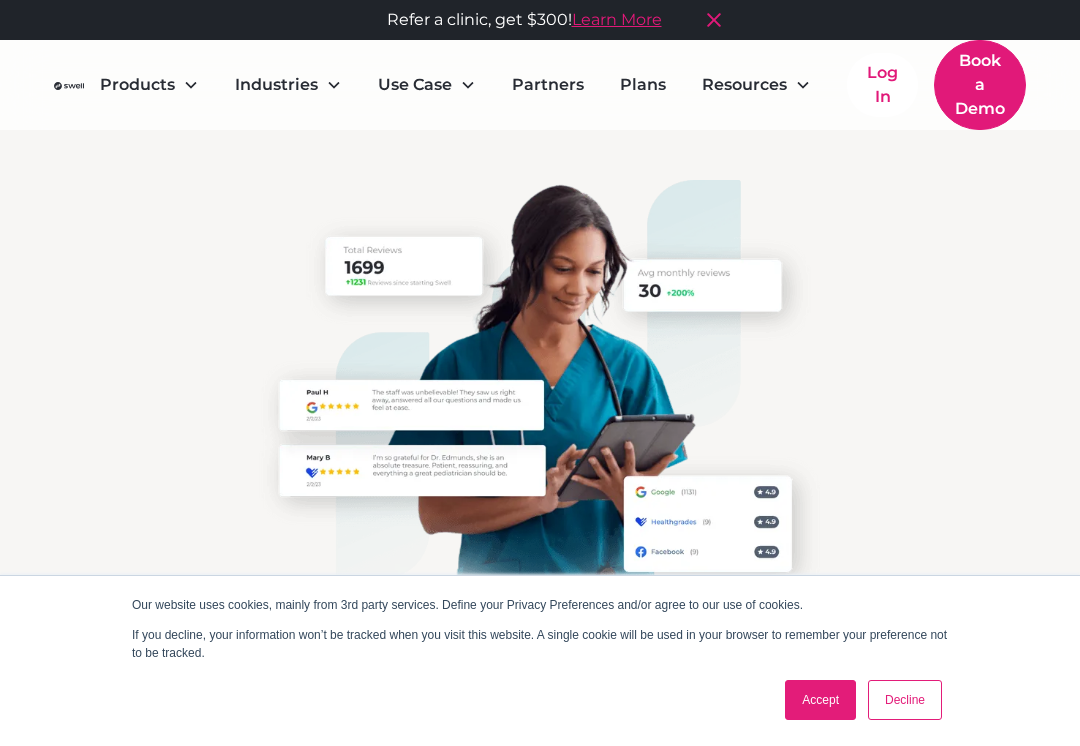 scroll, scrollTop: 0, scrollLeft: 0, axis: both 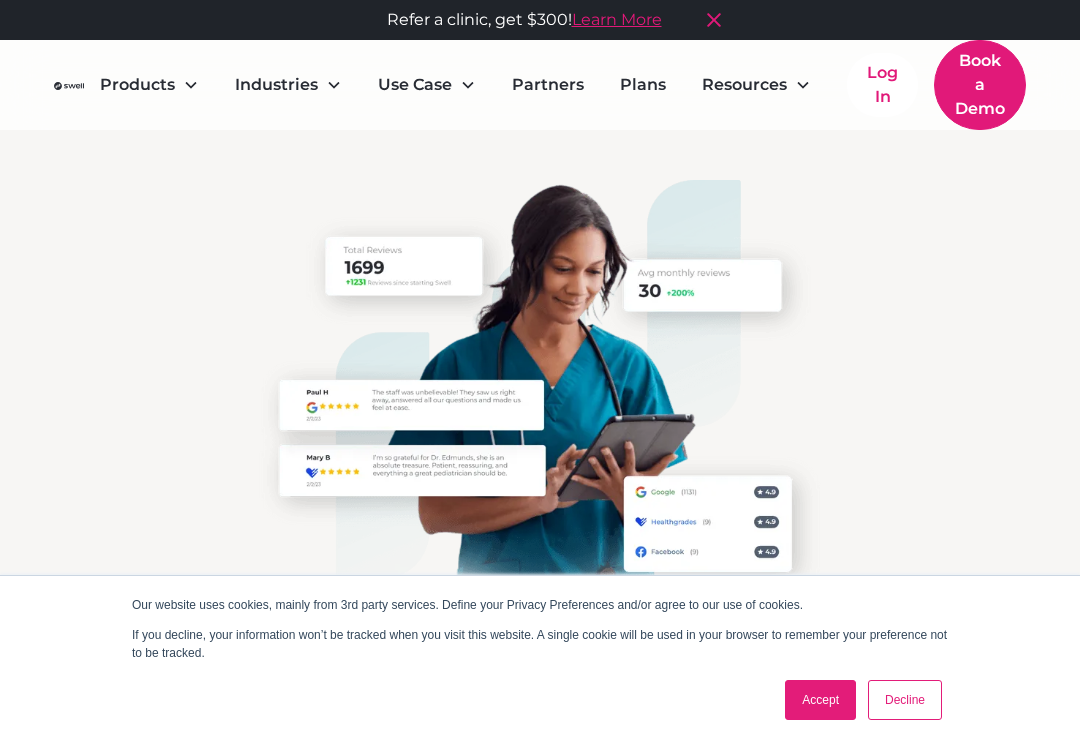 click on "Accept" at bounding box center [820, 700] 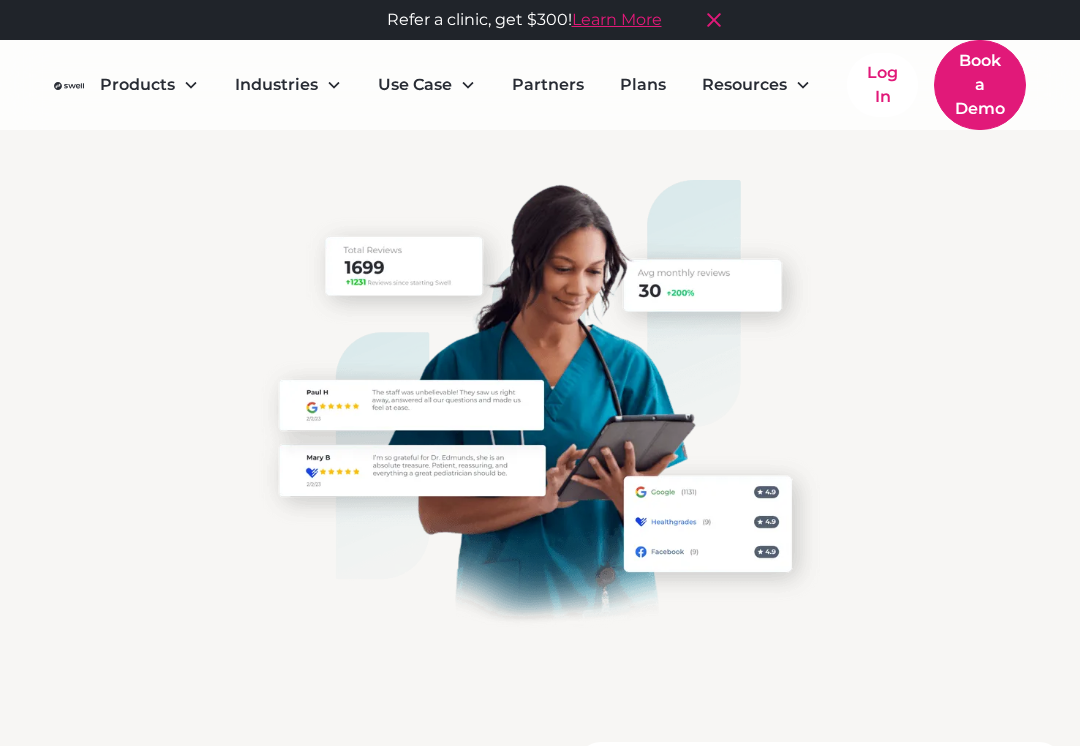 click on "Book Your Swell Demo During your quick consultation, we’ll walk you through the ins and outs of review and feedback generation.
Master your online reputation and feedback approach with Swell’s powerful tools
Get 2-3x higher review rates compared to the competition
Seamlessly connects with your EHR/PMS to automate tailored review and survey requests
Swell makes it easy to monitor, track, and report all of your review and feedback data across hundreds of locations or providers Watch Video
Products Improve The Whole Practice Experience Go from setup to results faster with Swell. Our automated text invites get industry-leading response rates, while our deep reporting lets you monitor and improve your entire organization. Start improving operations in weeks, not months.  Gain more visibility for your brand with review generation and management. Learn More Learn More Learn More" at bounding box center [540, 1754] 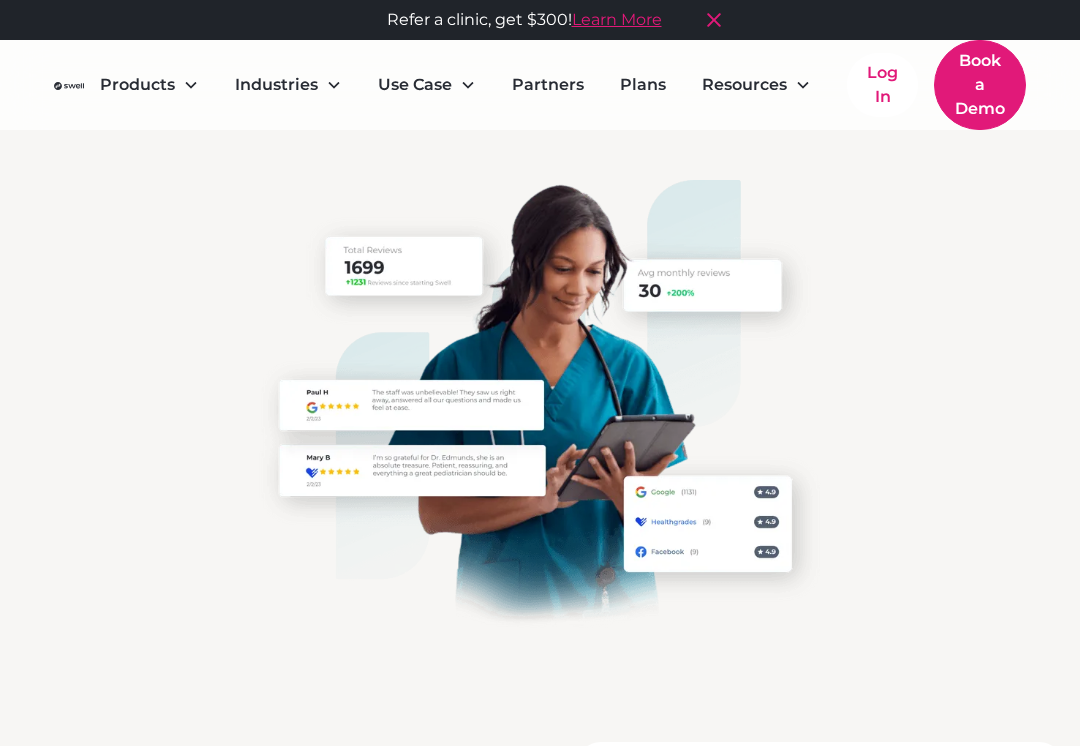 scroll, scrollTop: 0, scrollLeft: 0, axis: both 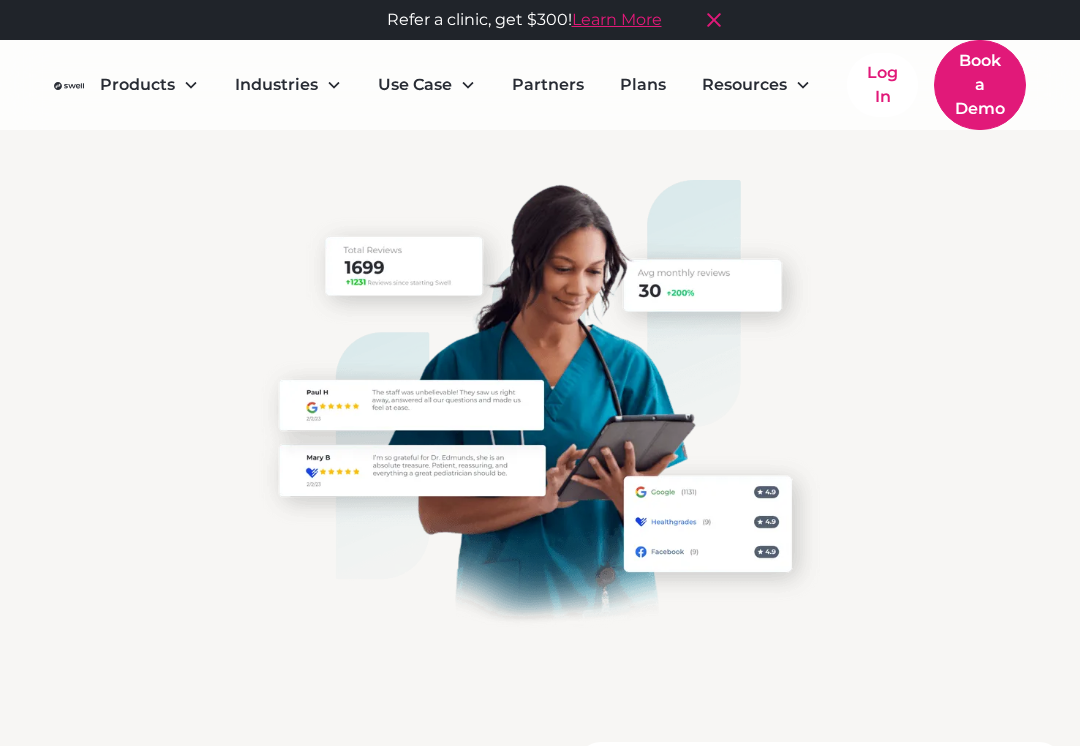 click on "Book a Demo" at bounding box center (980, 85) 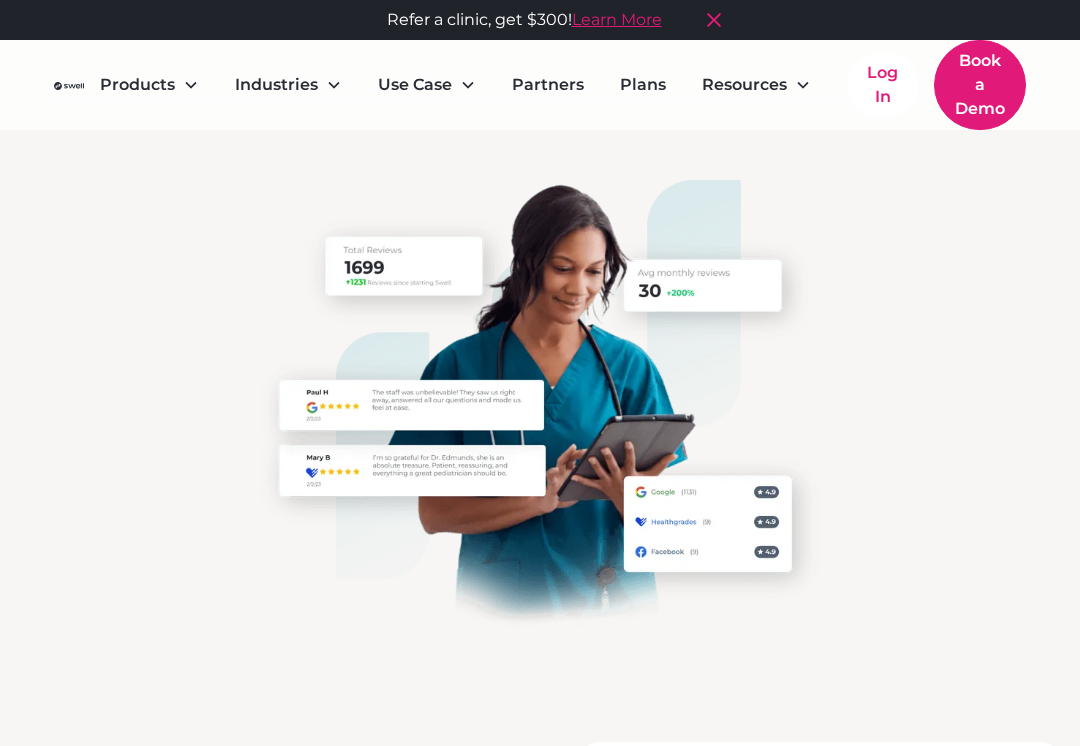 scroll, scrollTop: 0, scrollLeft: 0, axis: both 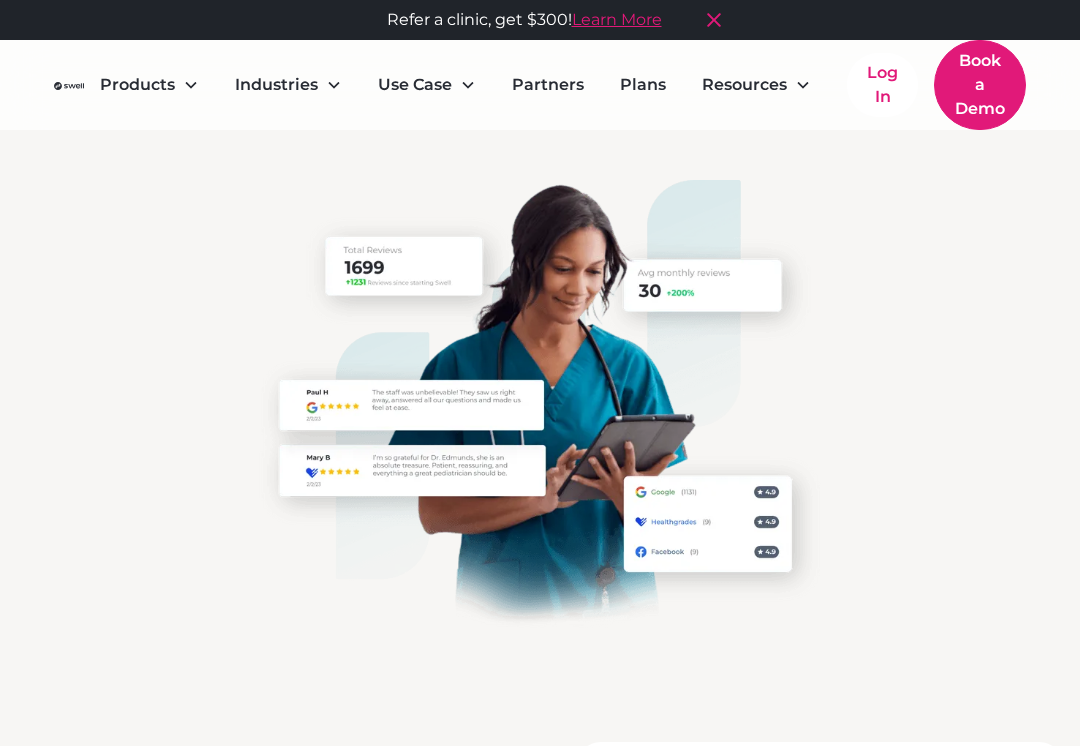 click on "Book a Demo" at bounding box center [980, 85] 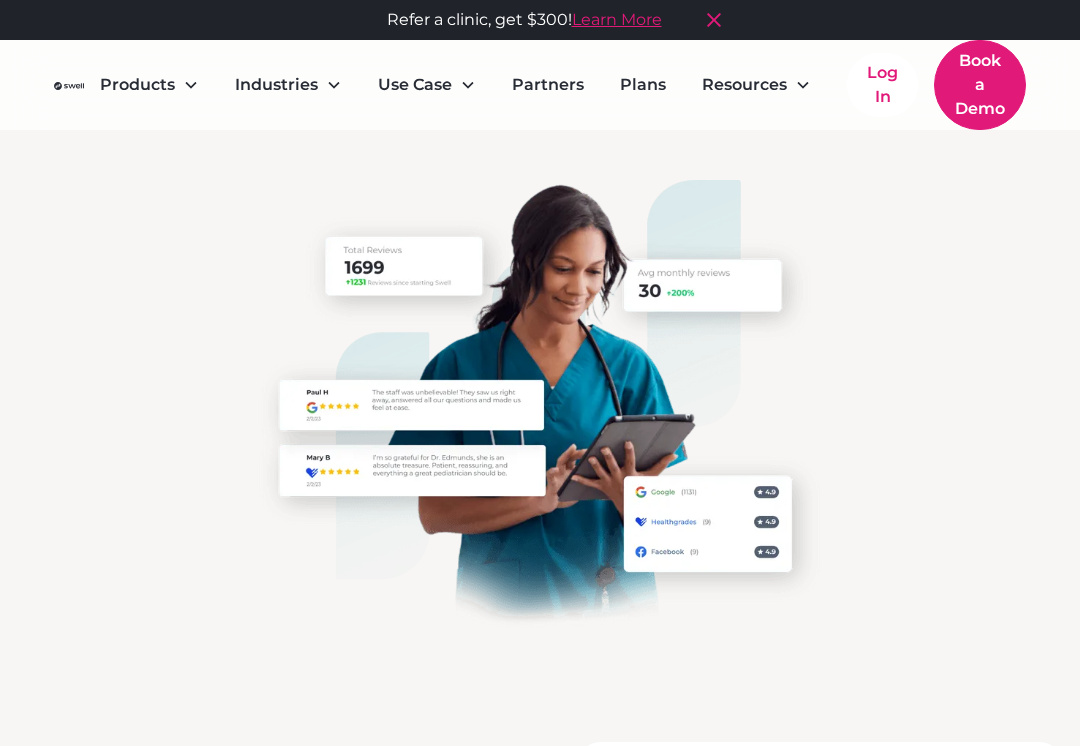 scroll, scrollTop: 0, scrollLeft: 0, axis: both 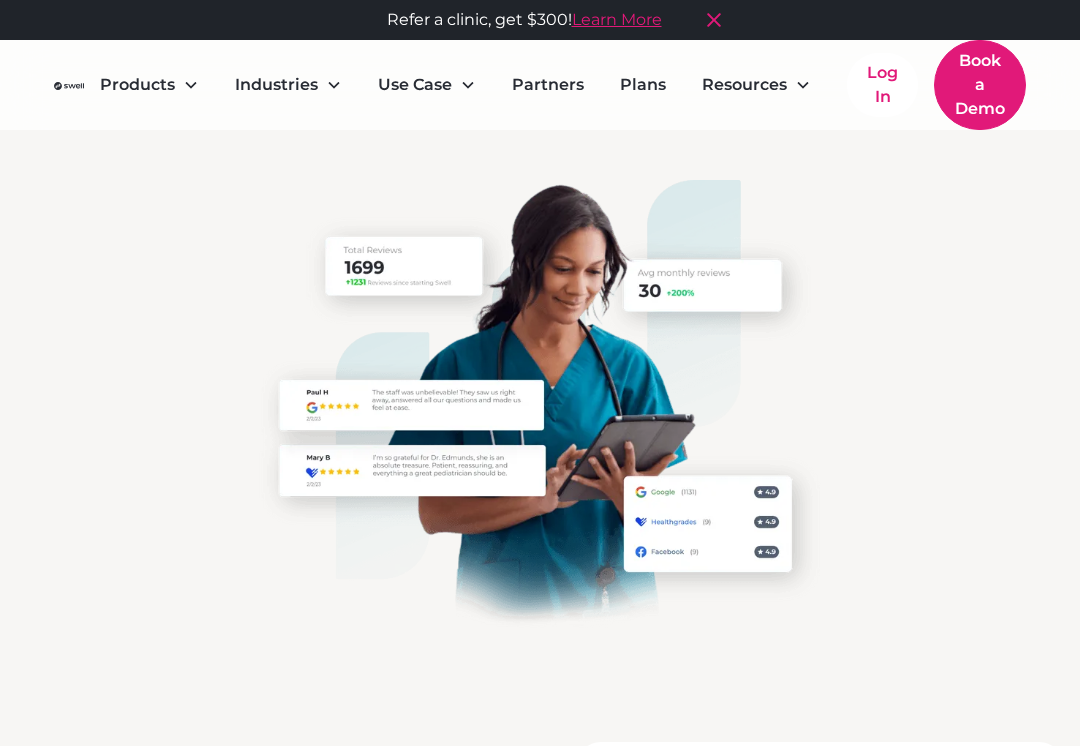 click on "Book a Demo" at bounding box center (980, 85) 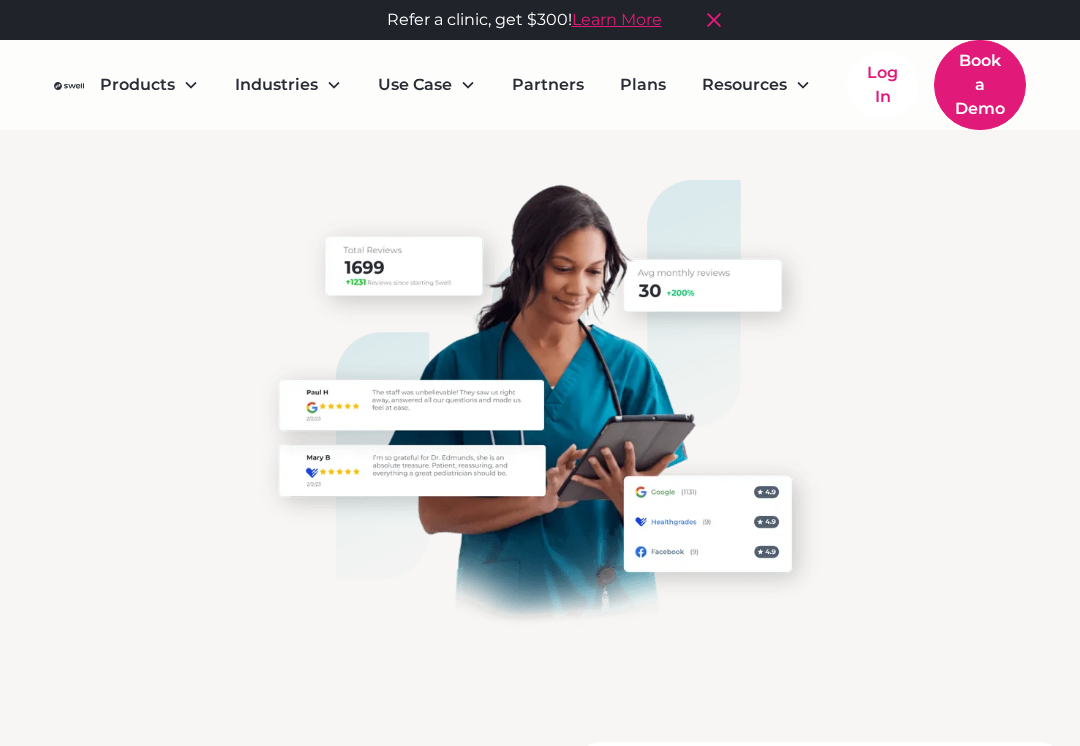 scroll, scrollTop: 0, scrollLeft: 0, axis: both 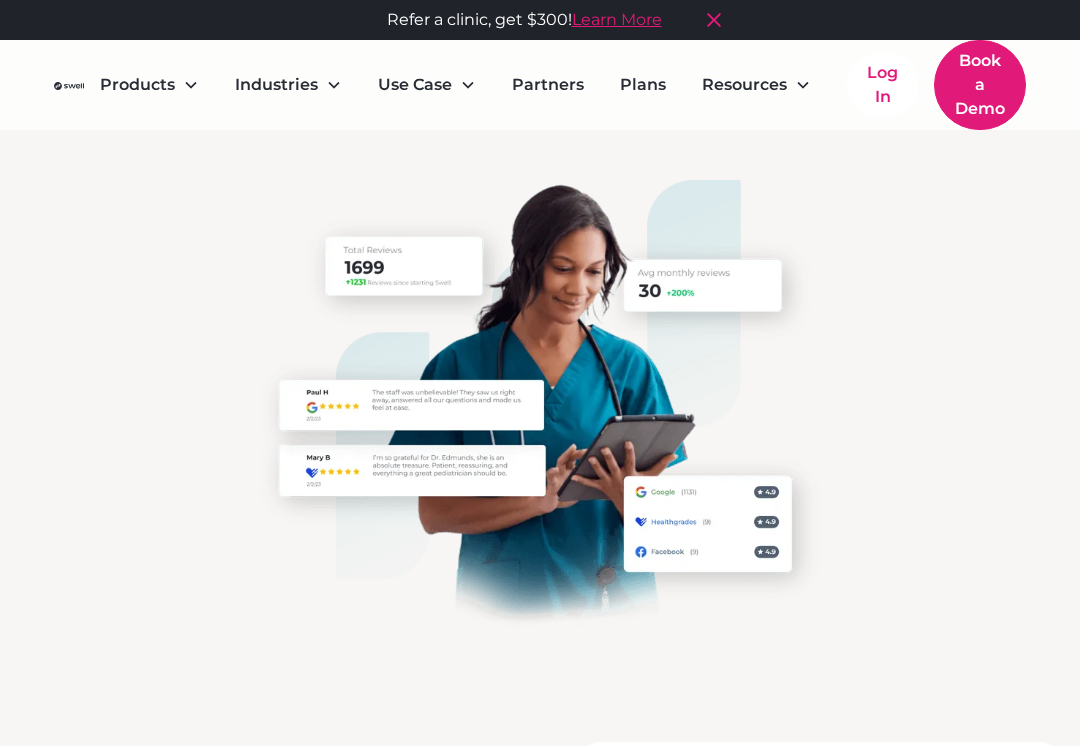 click on "Book a Demo" at bounding box center (980, 85) 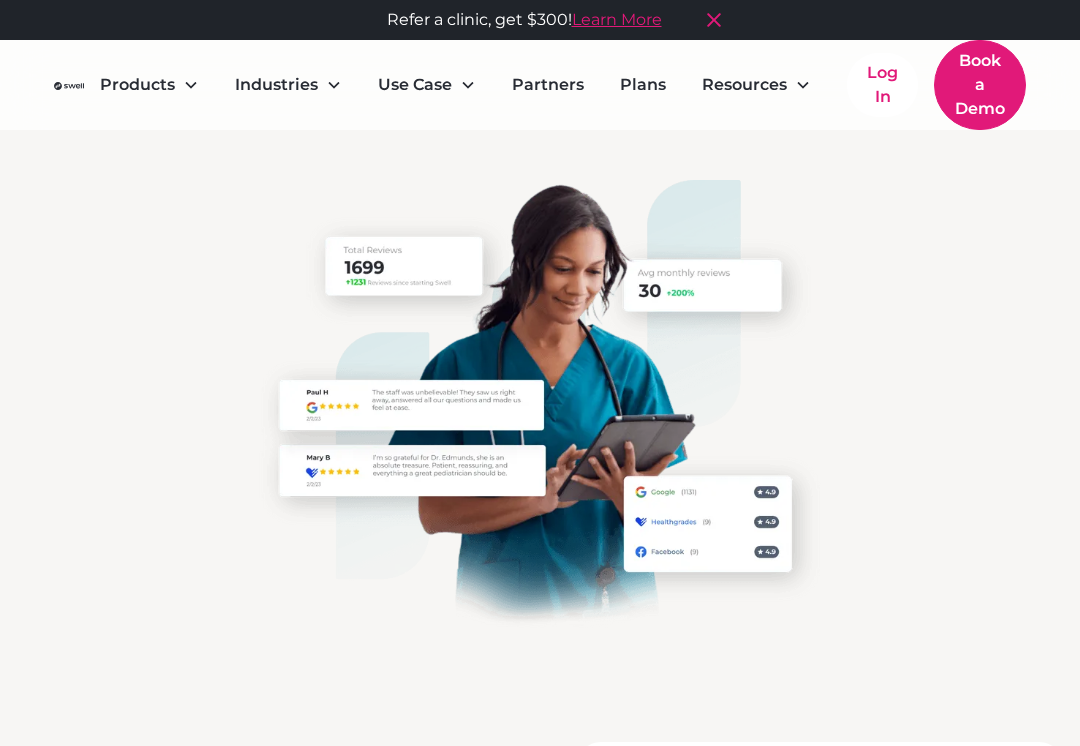scroll, scrollTop: 0, scrollLeft: 0, axis: both 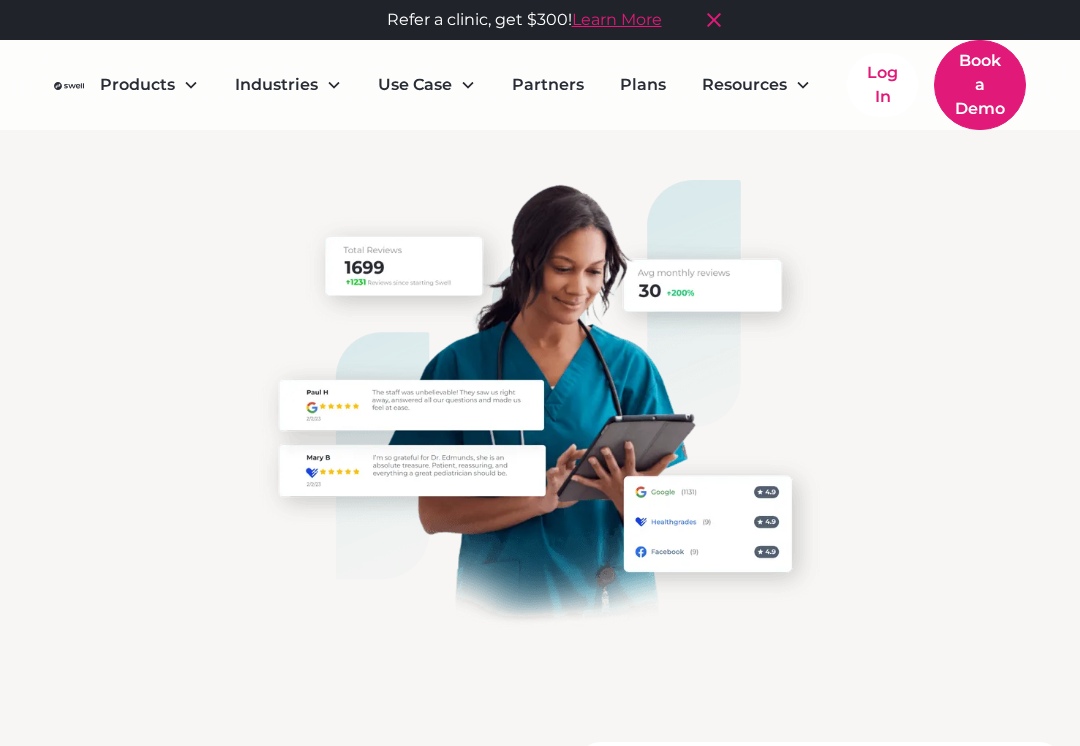 click on "Book a Demo" at bounding box center (980, 85) 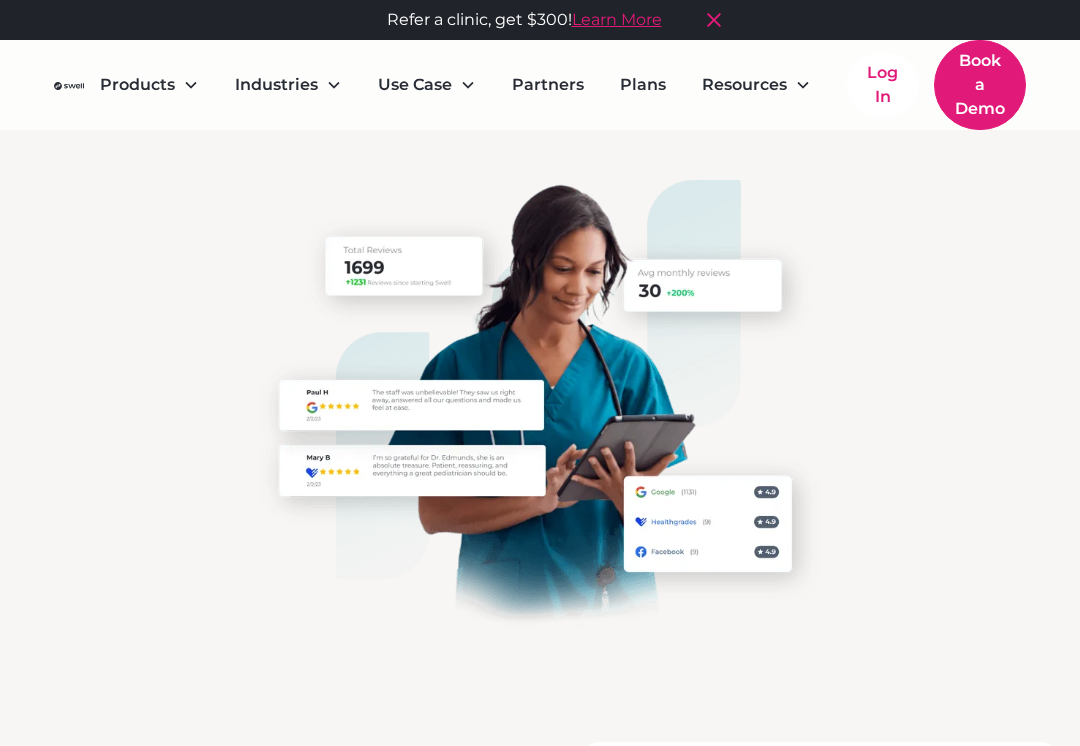 scroll, scrollTop: 3, scrollLeft: 0, axis: vertical 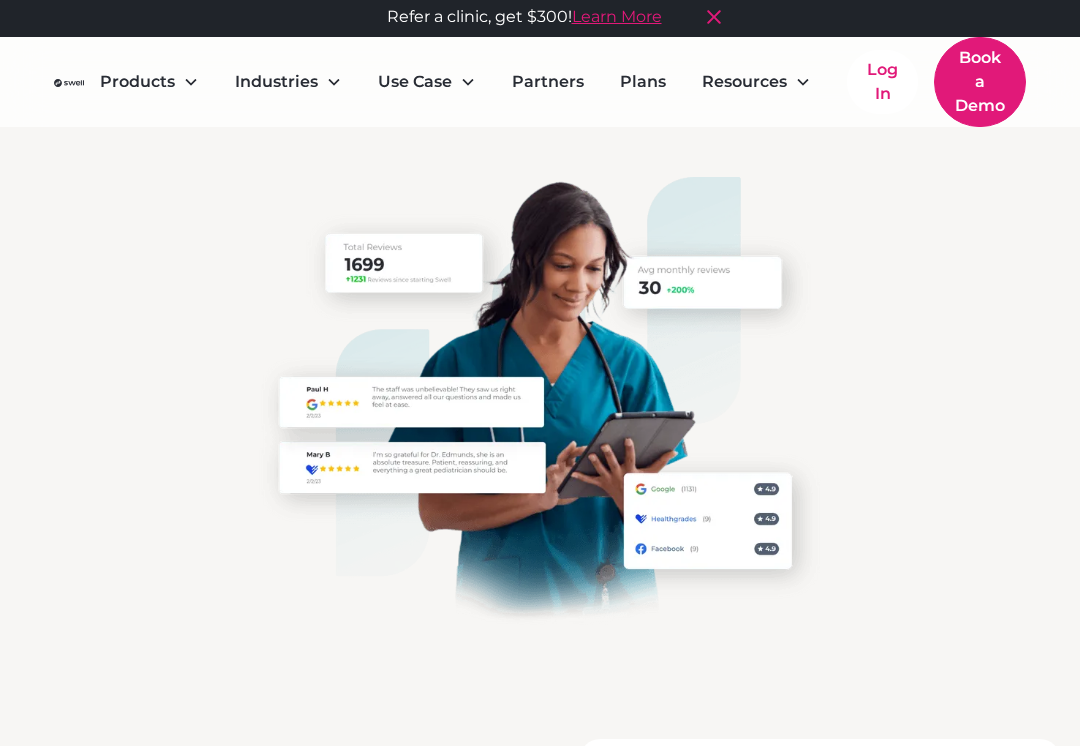 click on "Refer a clinic, get $300!     Learn More" at bounding box center [564, 17] 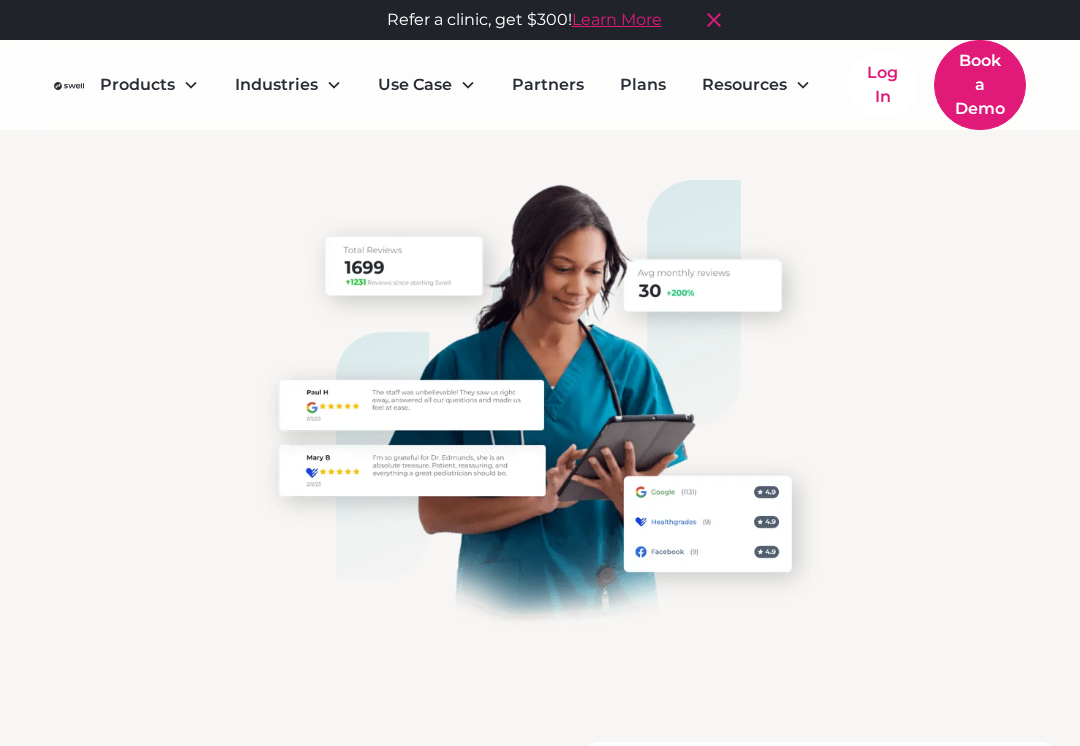 scroll, scrollTop: 0, scrollLeft: 0, axis: both 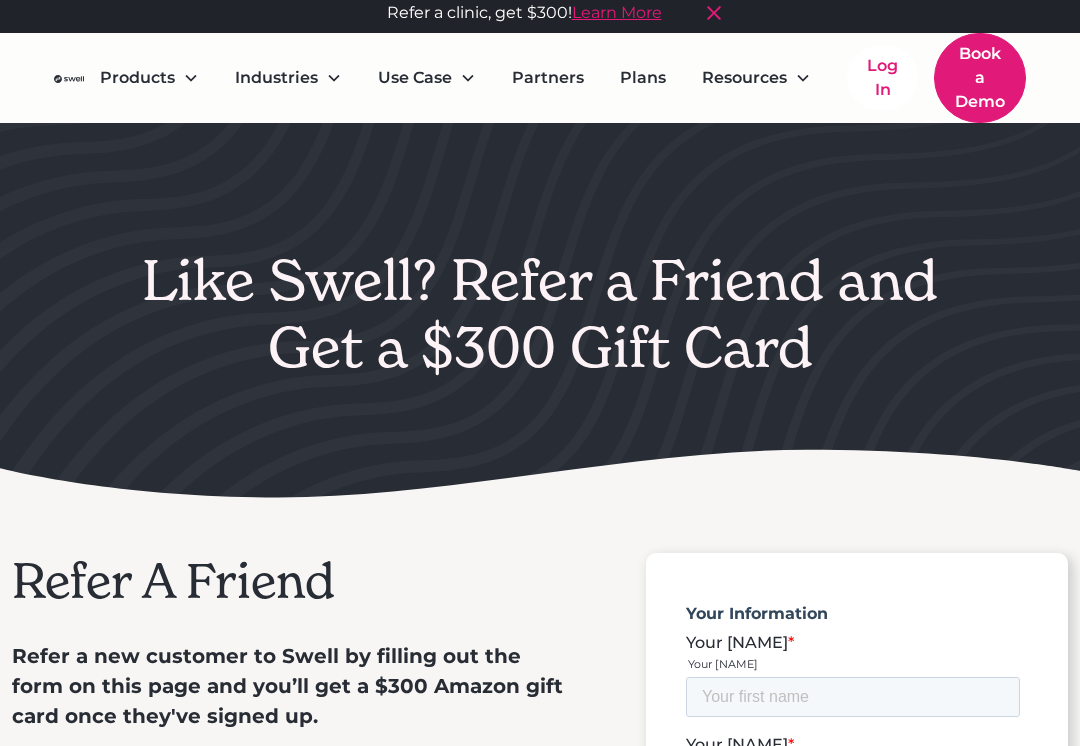click on "Refer a clinic, get $300!     Learn More" at bounding box center (524, 13) 